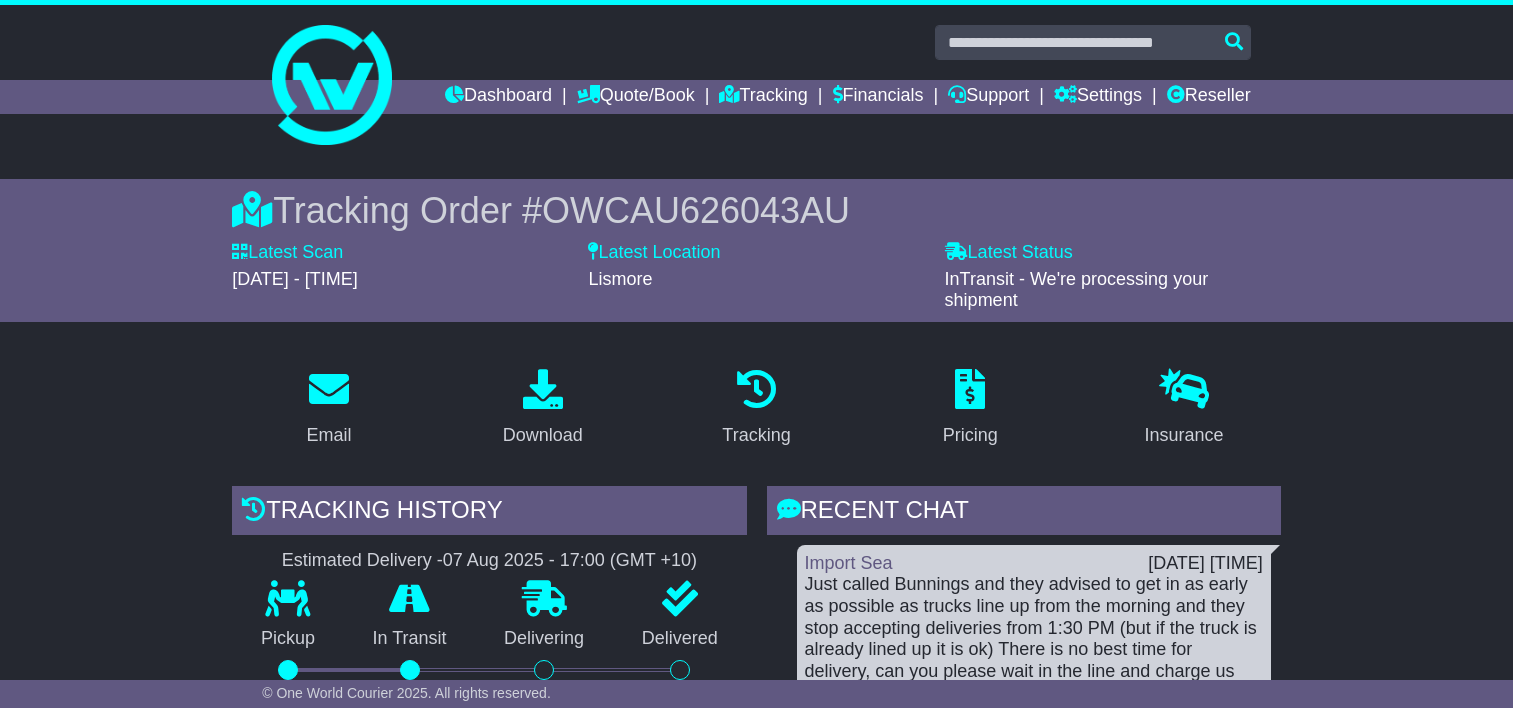 scroll, scrollTop: 100, scrollLeft: 0, axis: vertical 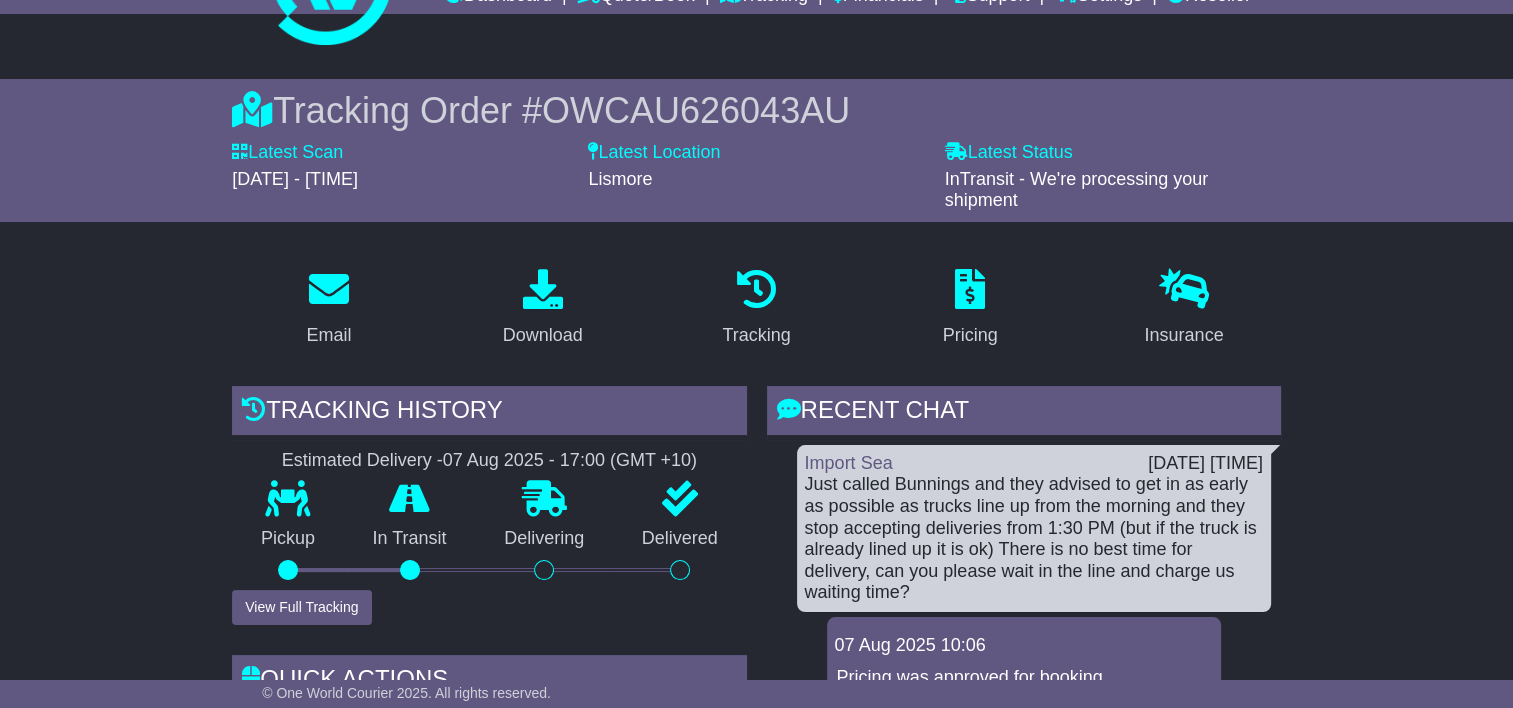 click on "OWCAU626043AU" at bounding box center (696, 110) 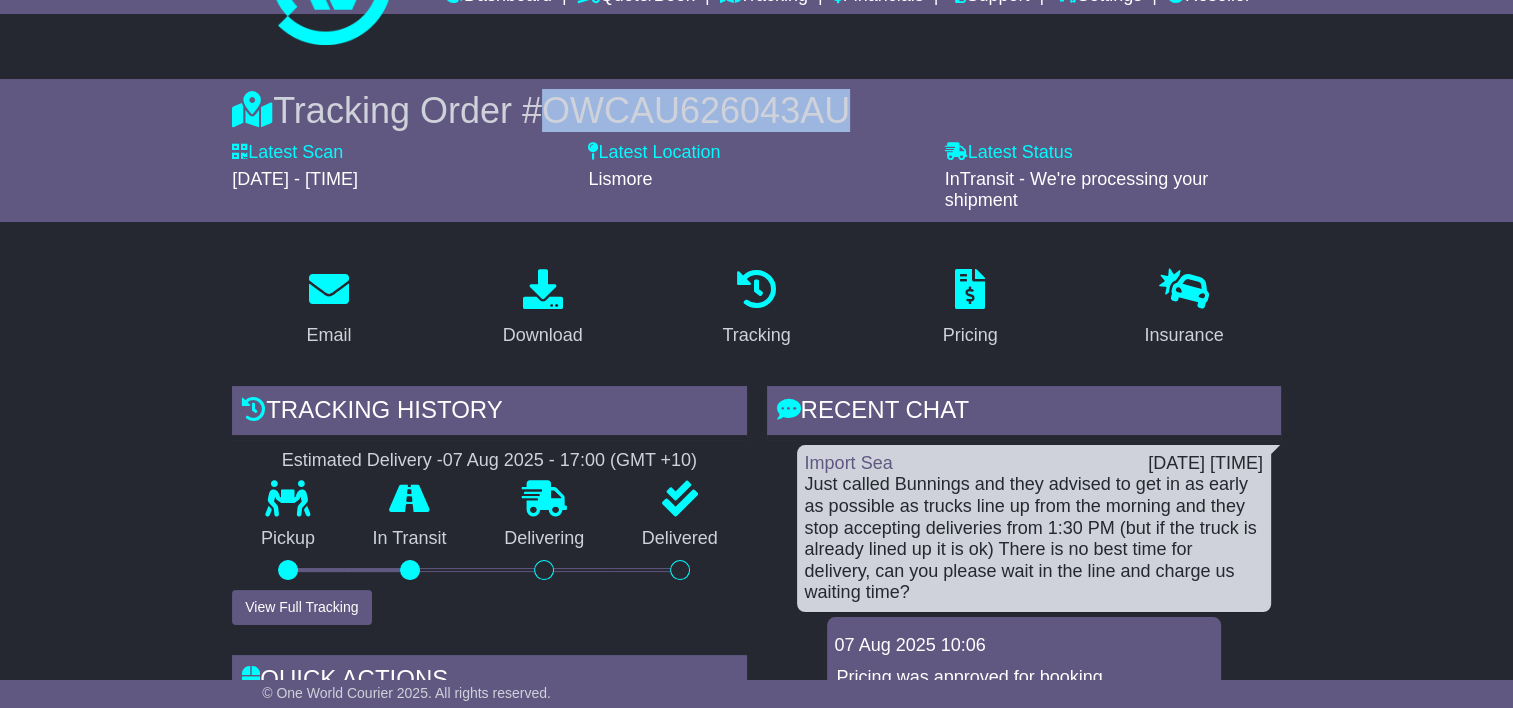 click on "OWCAU626043AU" at bounding box center [696, 110] 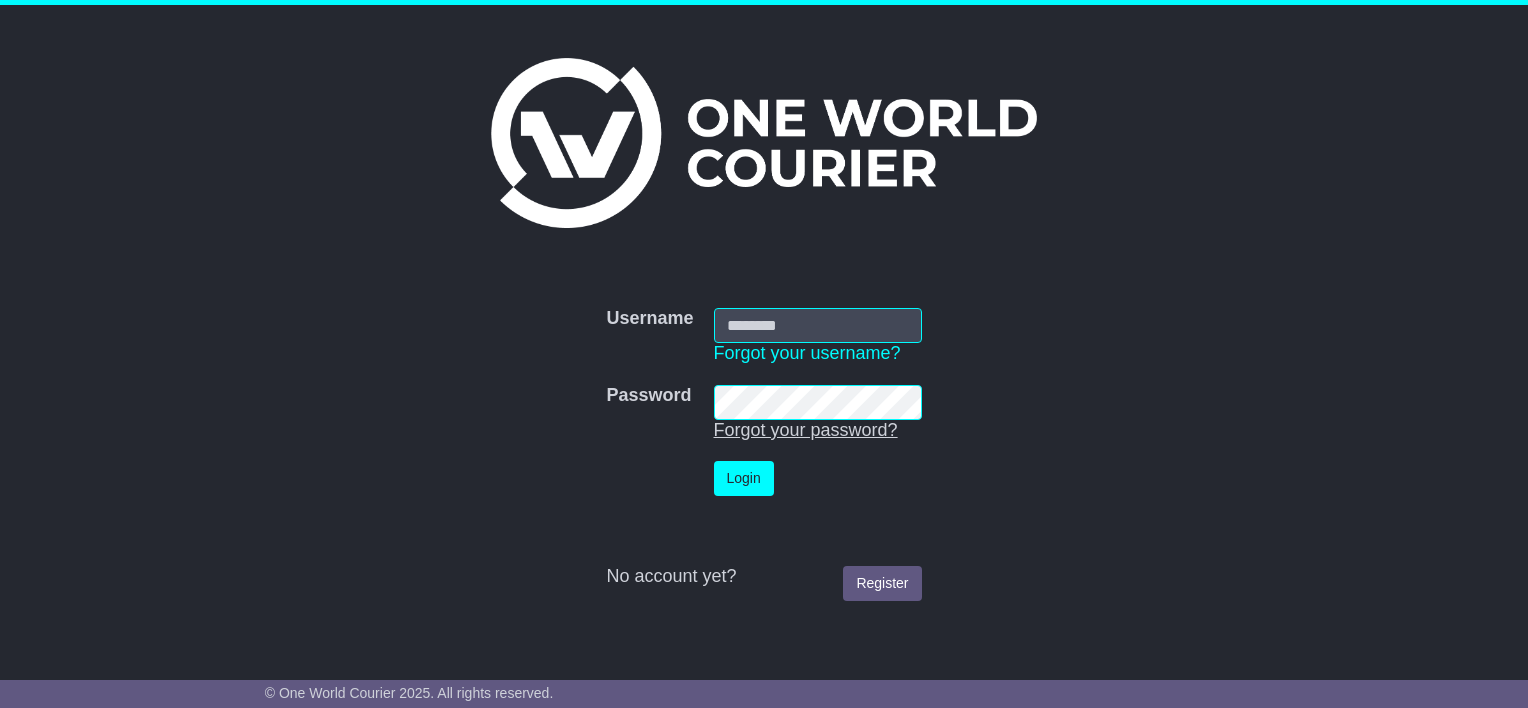 scroll, scrollTop: 0, scrollLeft: 0, axis: both 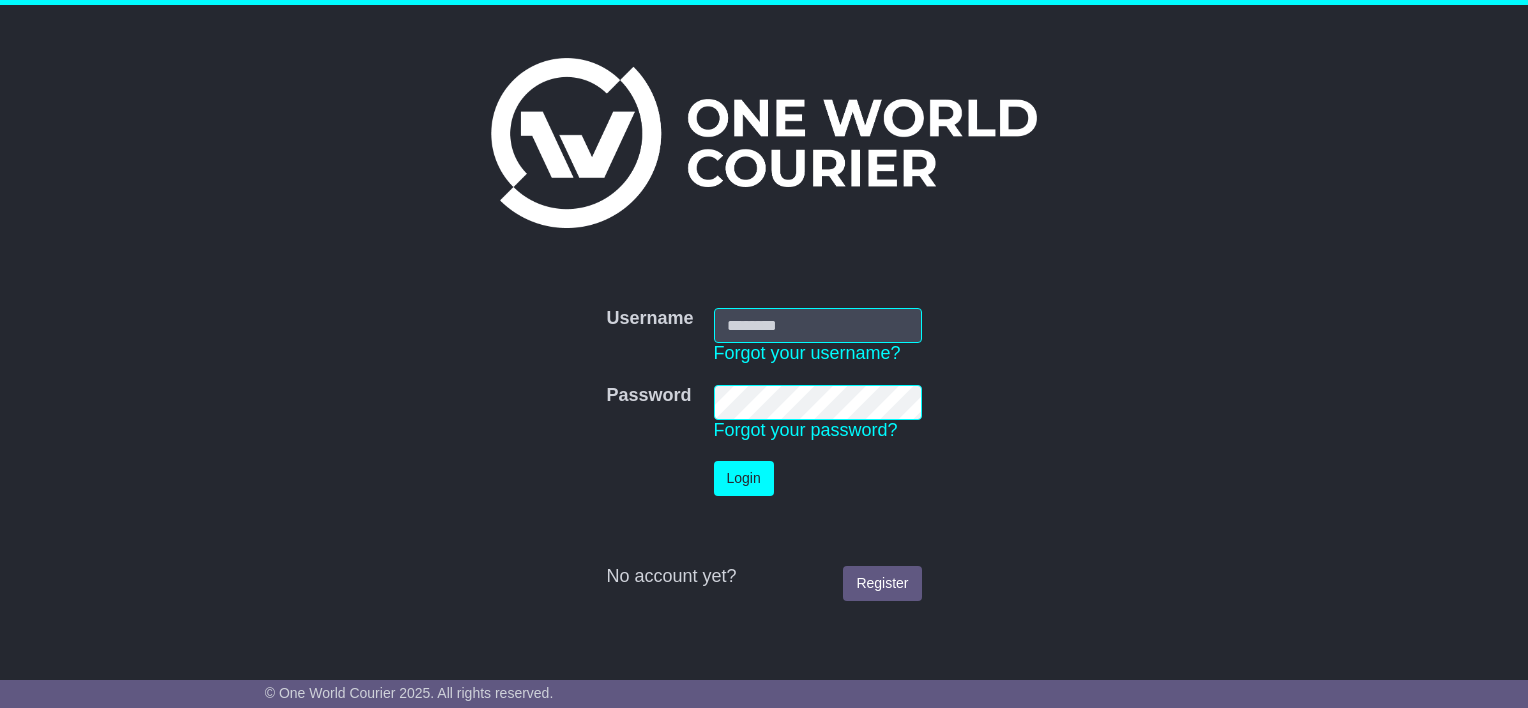 type on "**********" 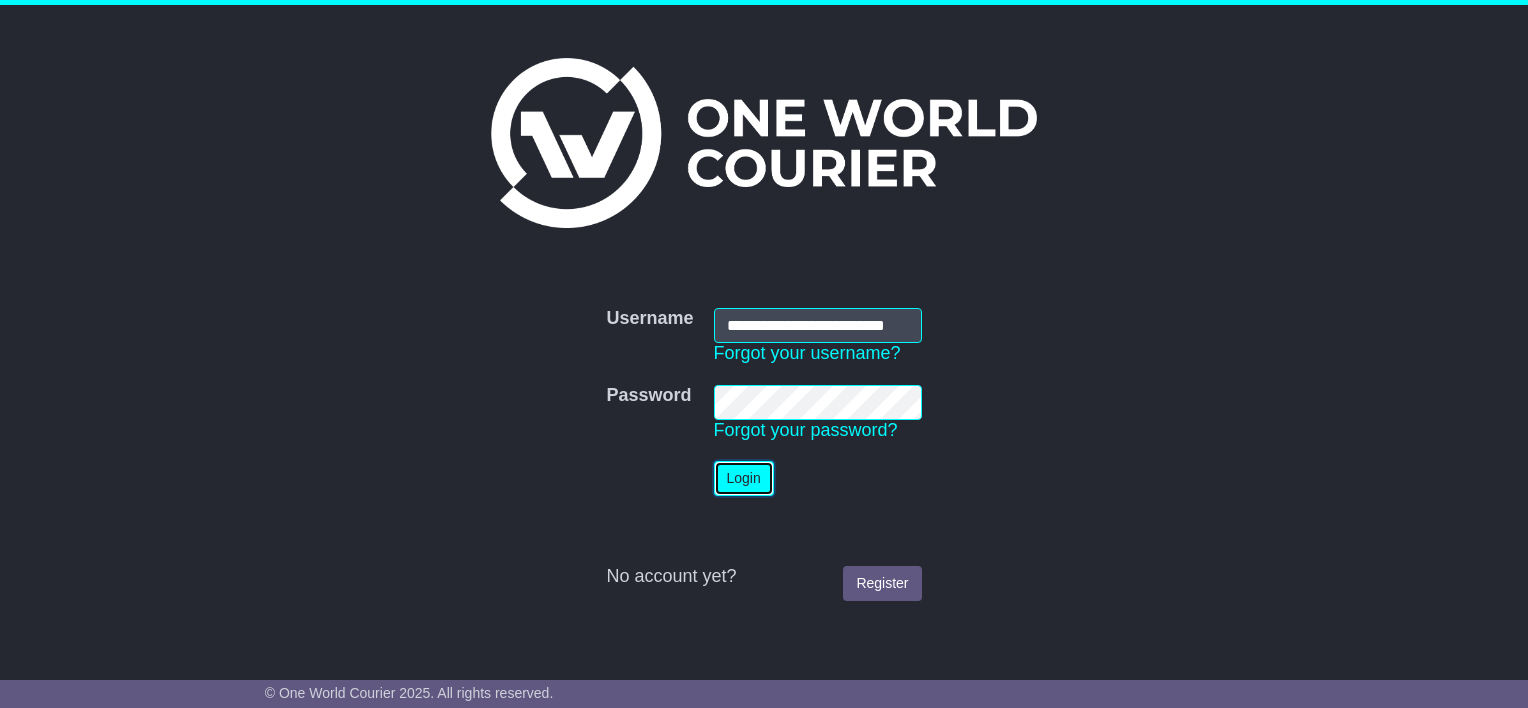 click on "Login" at bounding box center (744, 478) 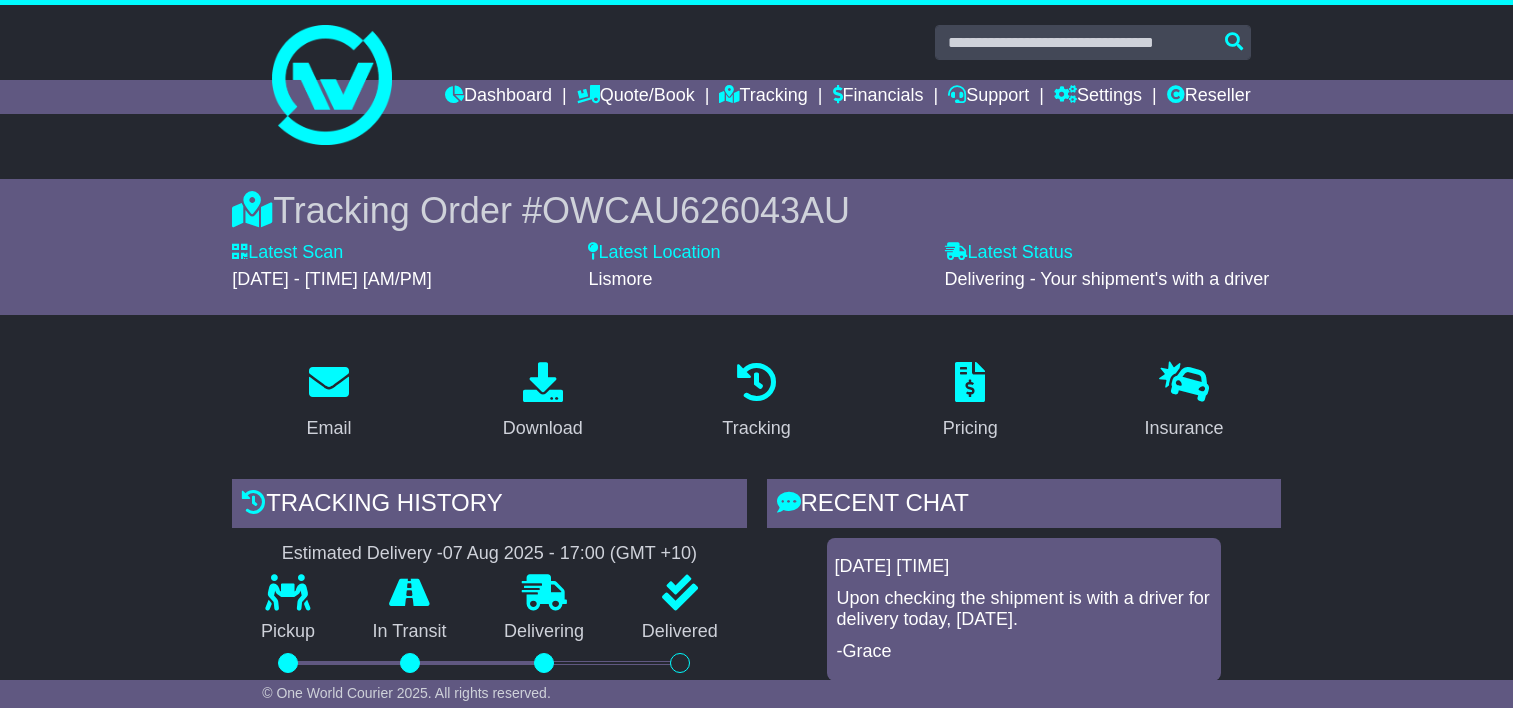 scroll, scrollTop: 0, scrollLeft: 0, axis: both 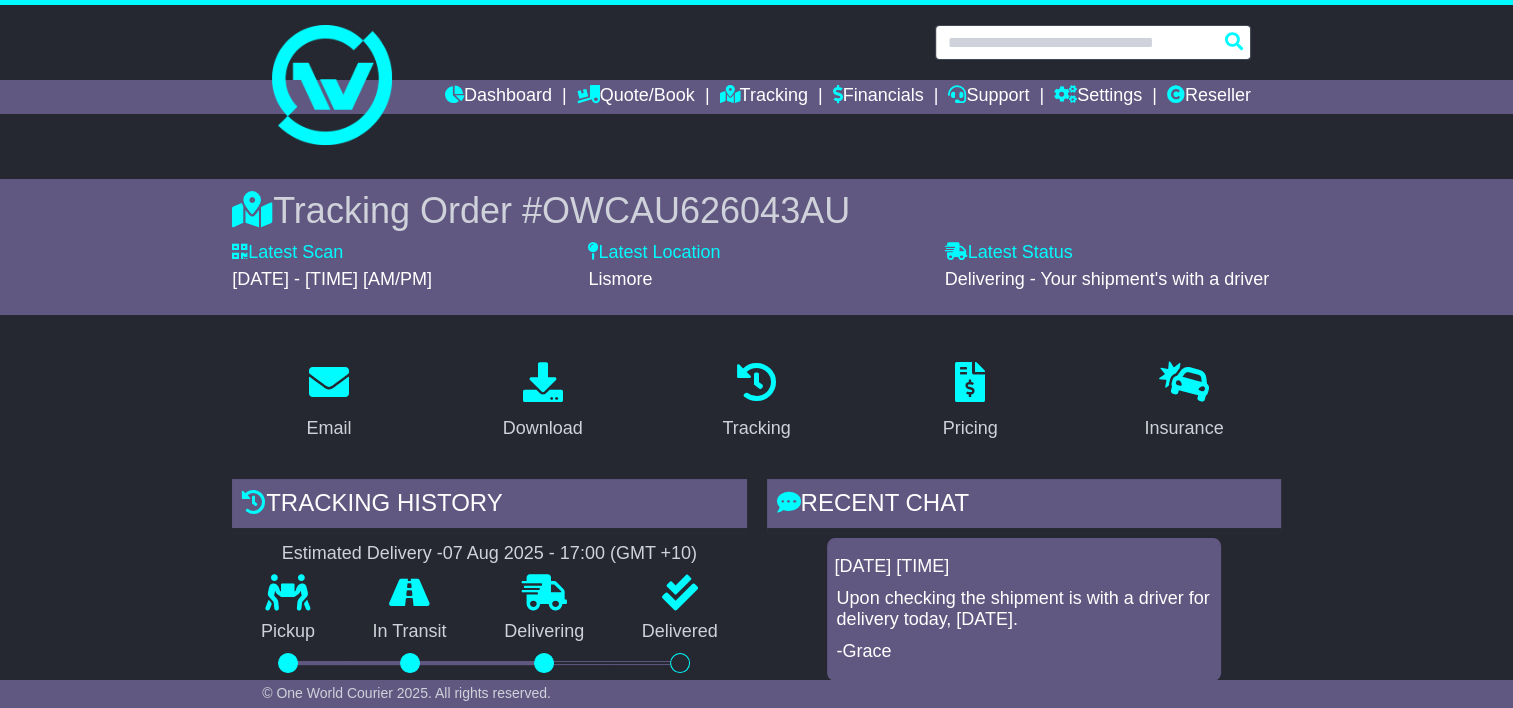 click at bounding box center (1093, 42) 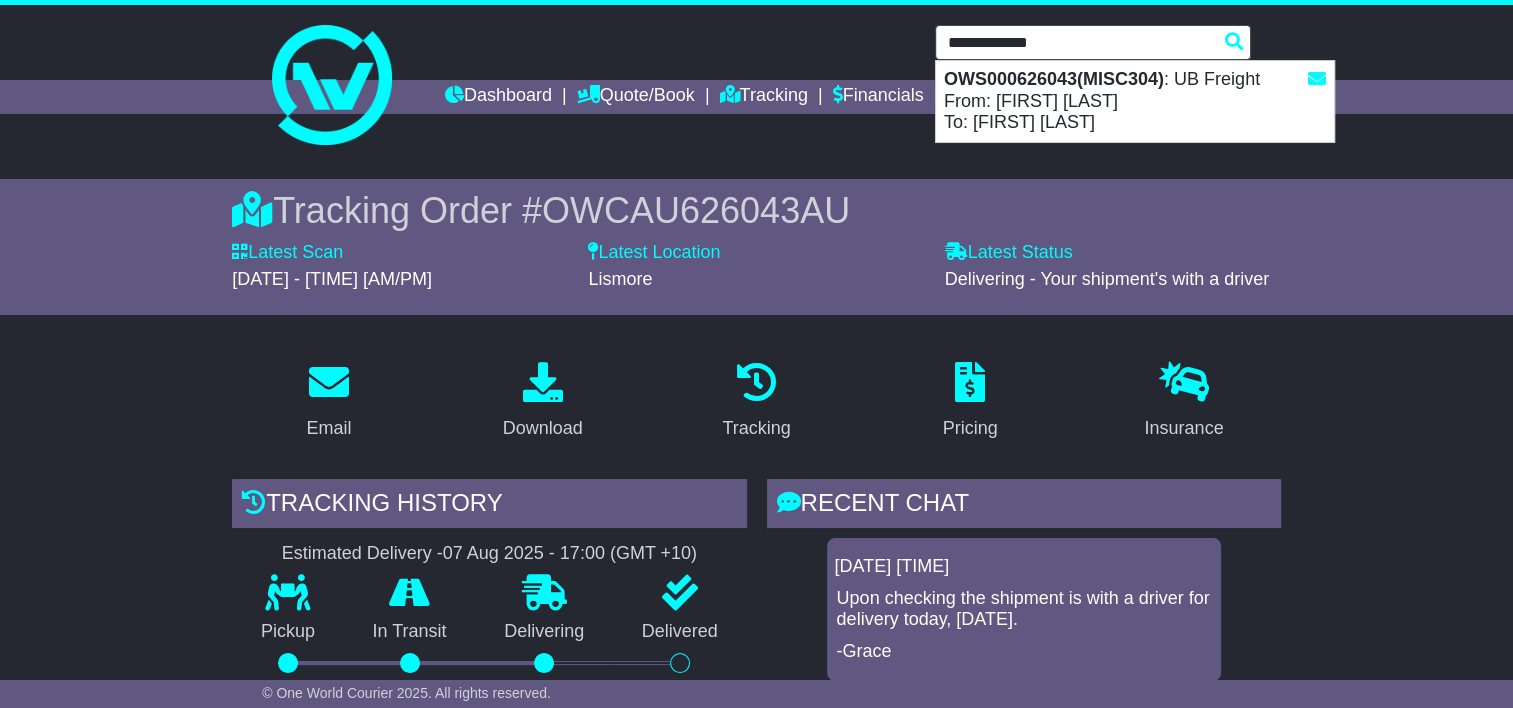 click on "OWS000626043(MISC304) : UB Freight From: Debrah Mizzi To: Shine Zin" at bounding box center (1135, 101) 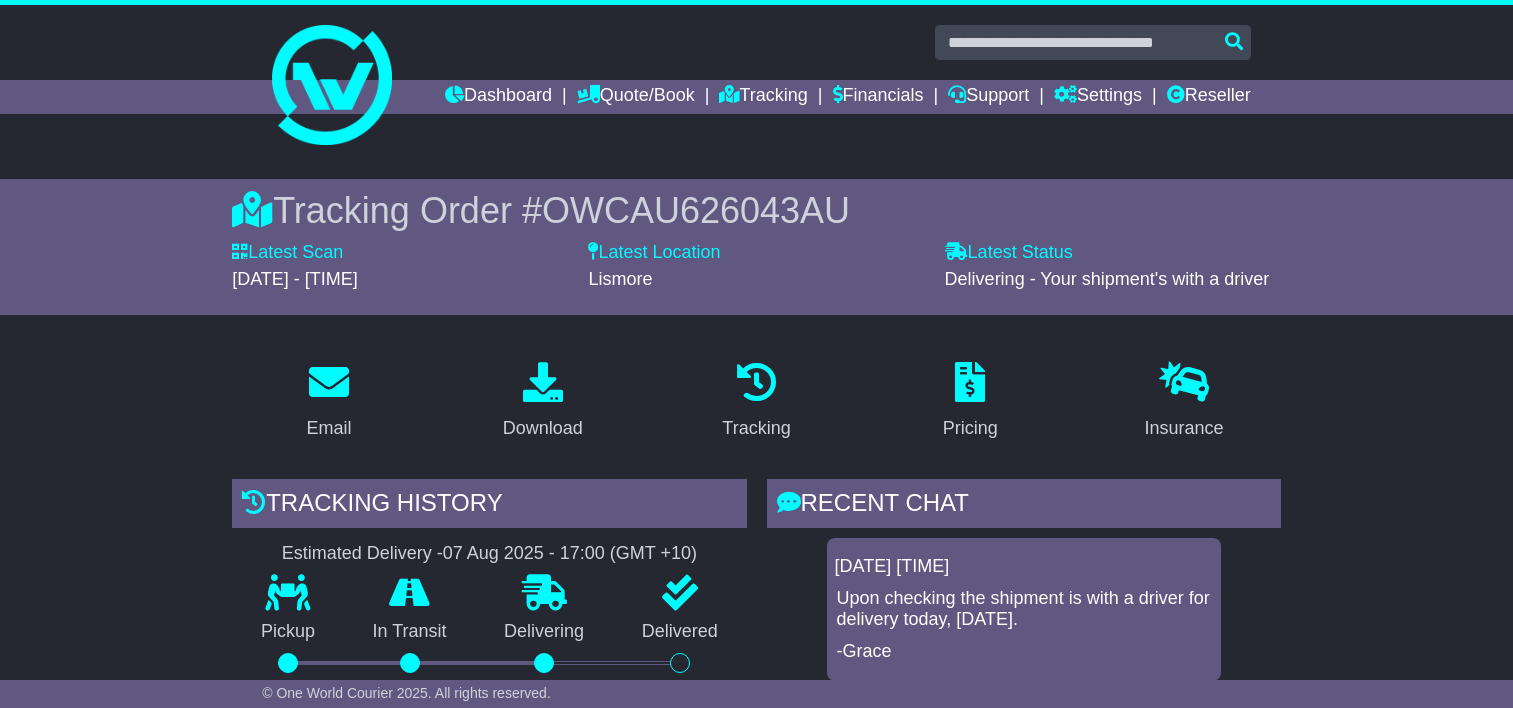 scroll, scrollTop: 0, scrollLeft: 0, axis: both 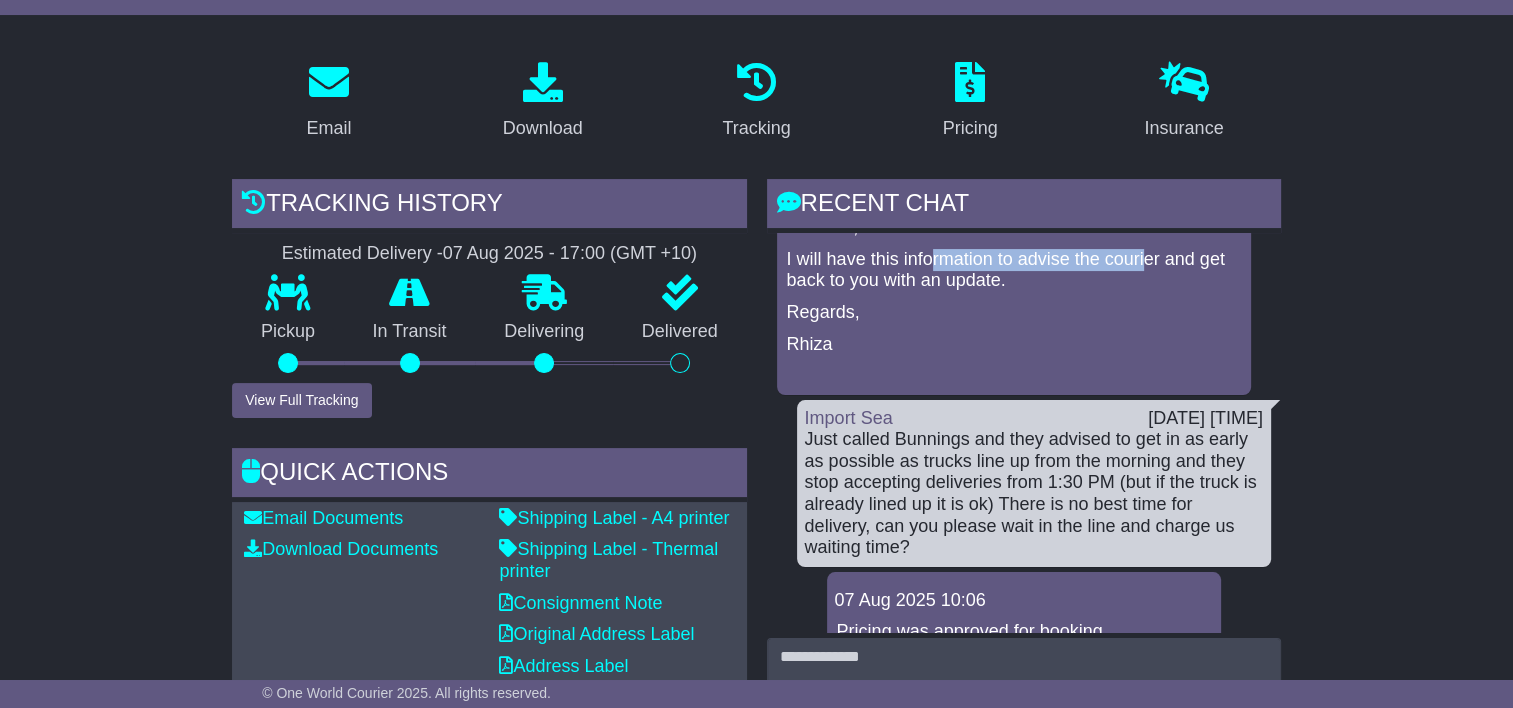 drag, startPoint x: 928, startPoint y: 257, endPoint x: 1151, endPoint y: 261, distance: 223.03587 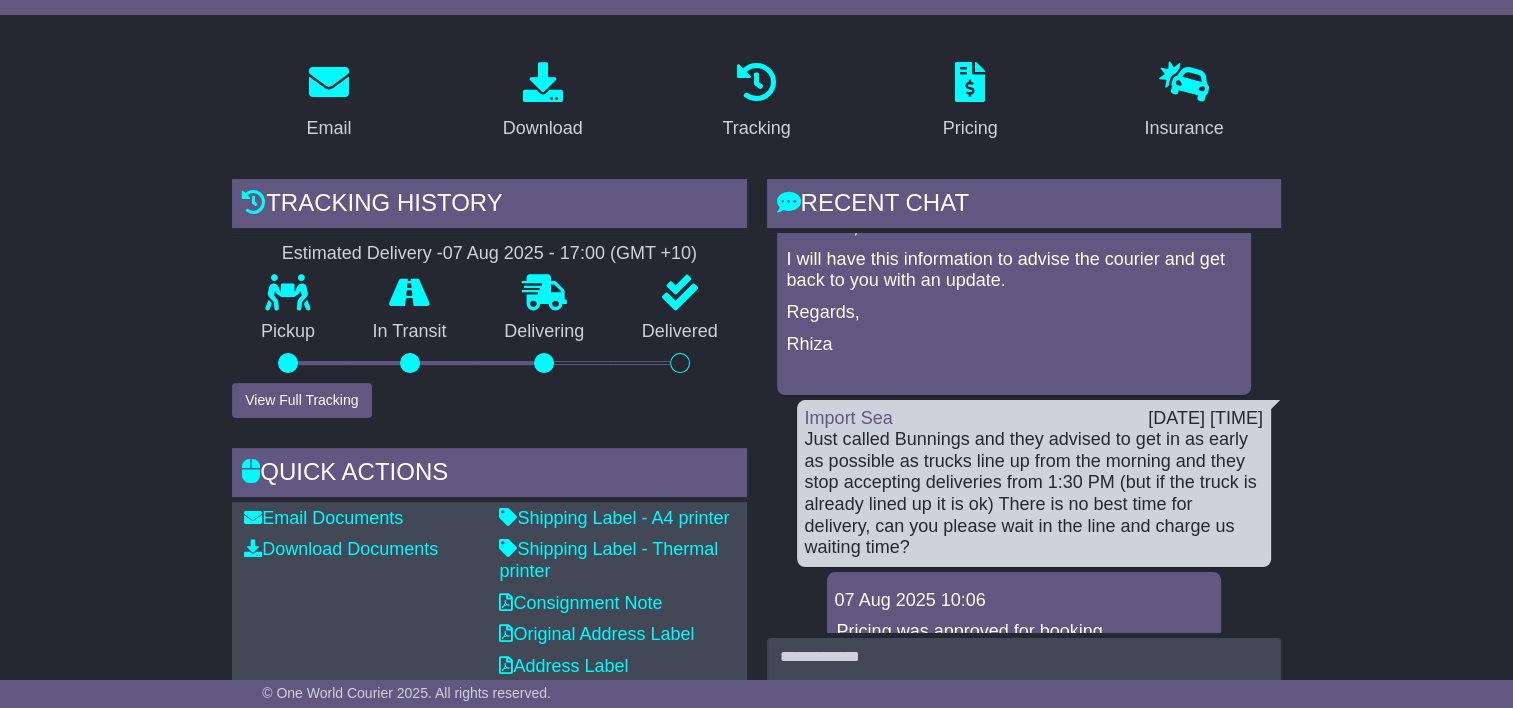 drag, startPoint x: 1151, startPoint y: 261, endPoint x: 1003, endPoint y: 293, distance: 151.41995 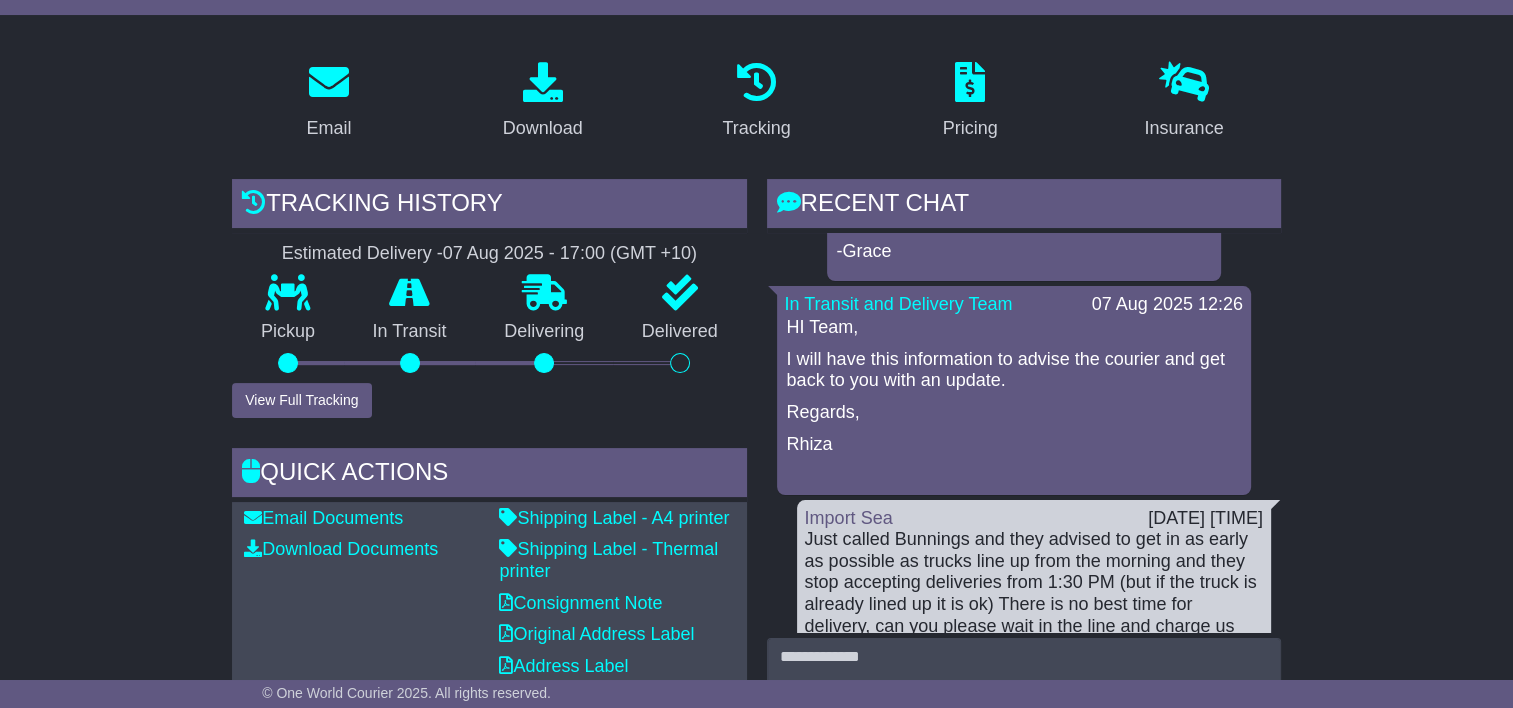 scroll, scrollTop: 0, scrollLeft: 0, axis: both 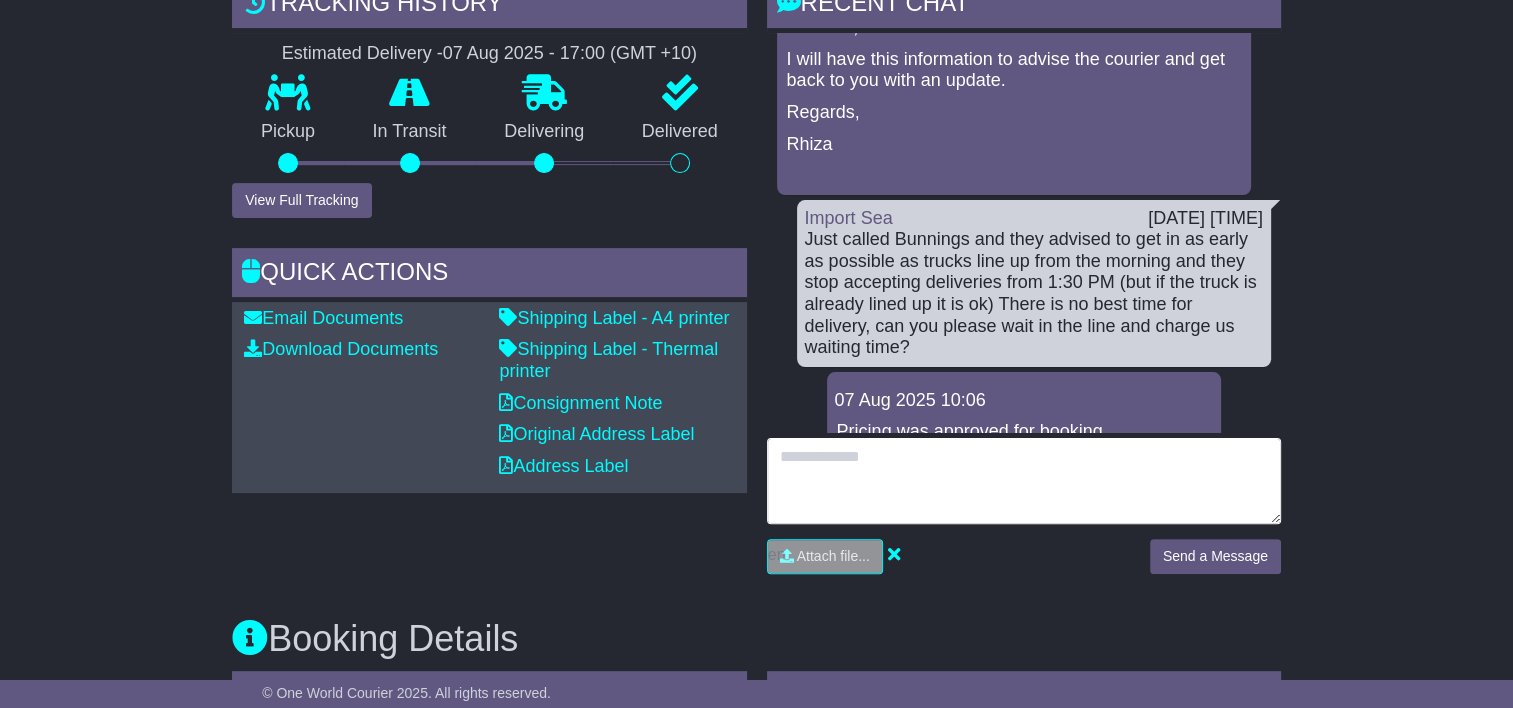click at bounding box center [1024, 481] 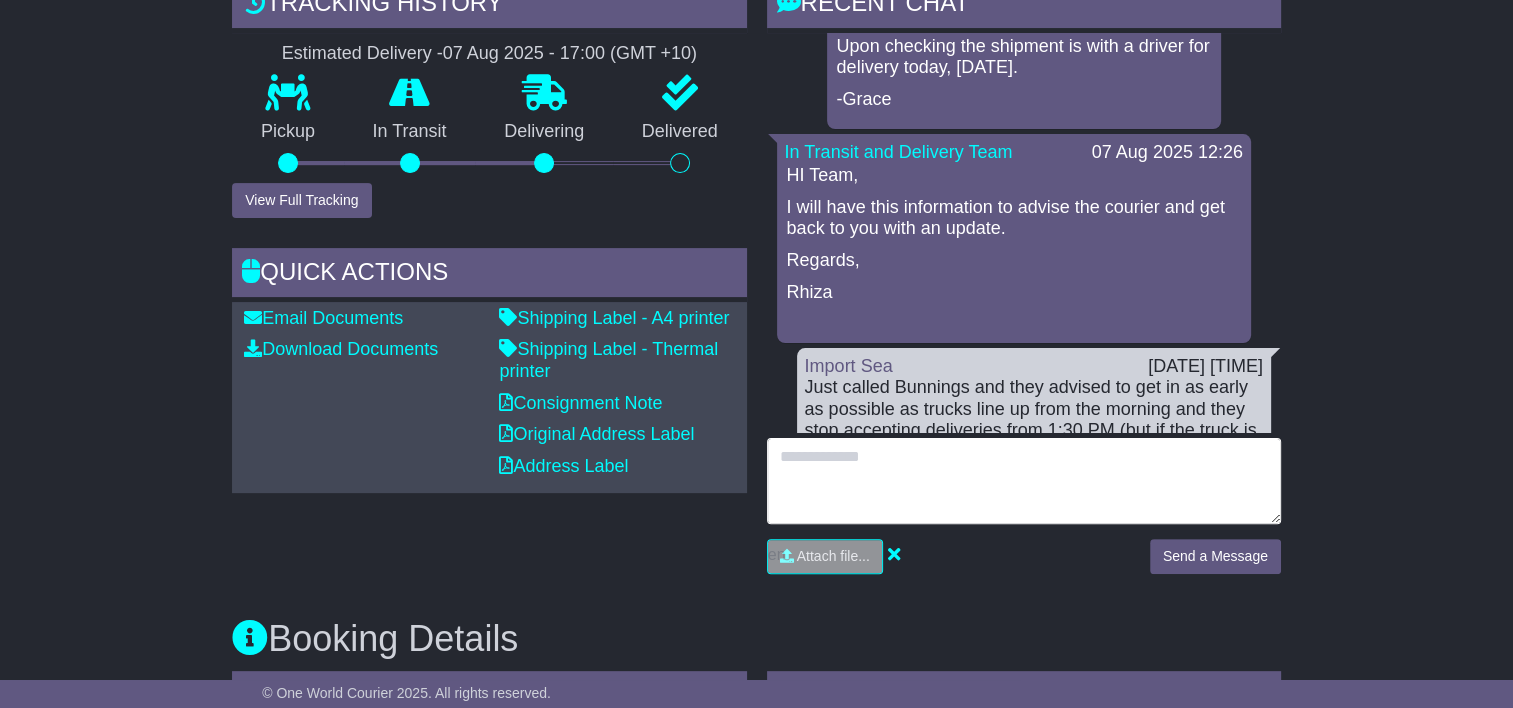 scroll, scrollTop: 0, scrollLeft: 0, axis: both 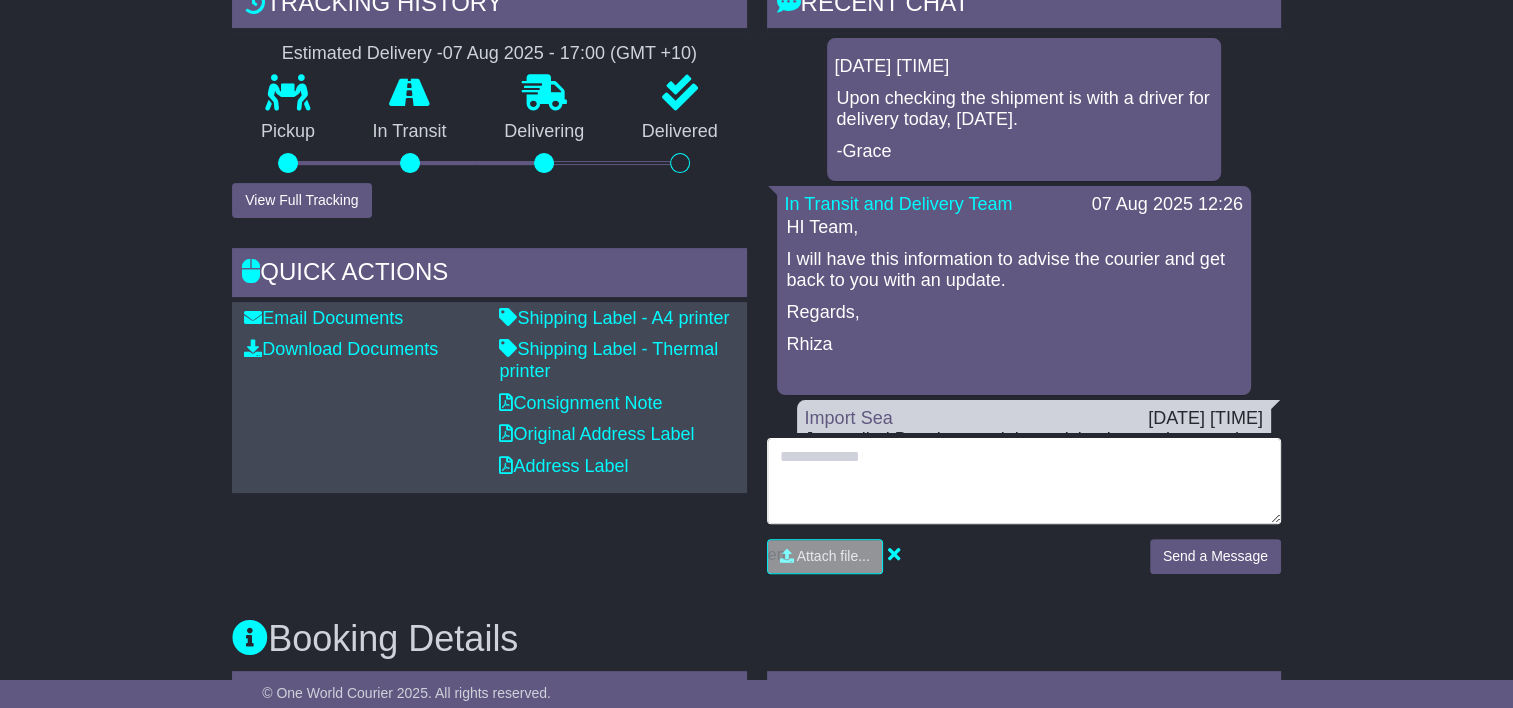 click at bounding box center [1024, 481] 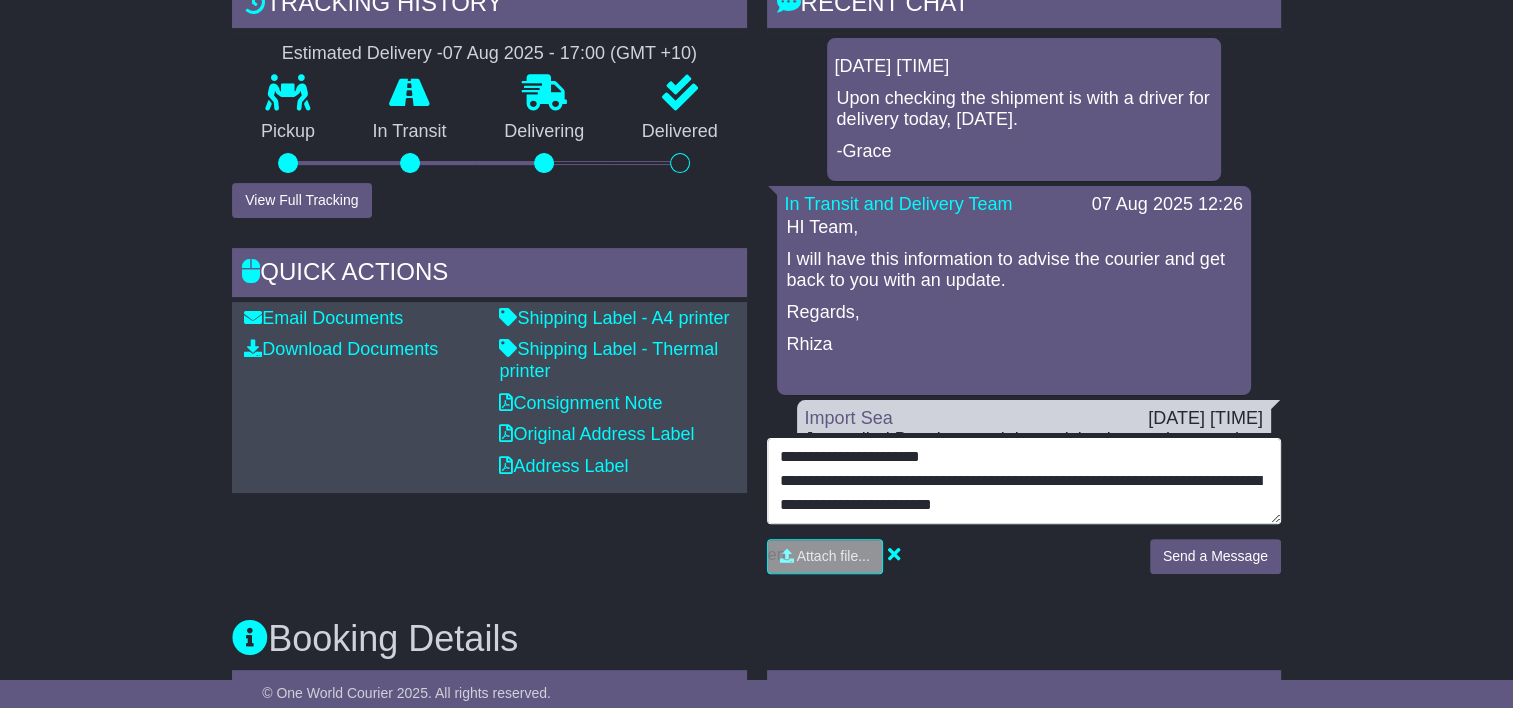 scroll, scrollTop: 0, scrollLeft: 0, axis: both 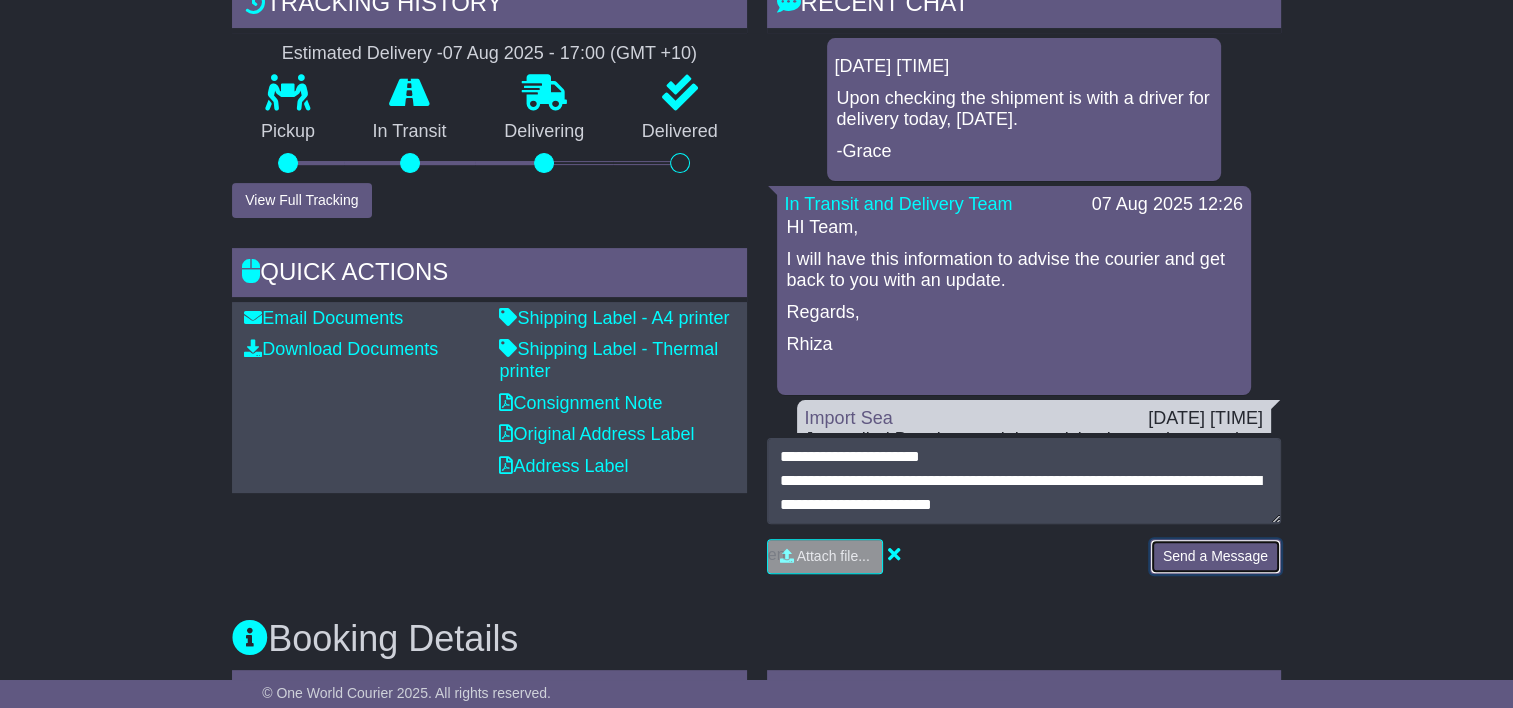 click on "Send a Message" at bounding box center (1215, 556) 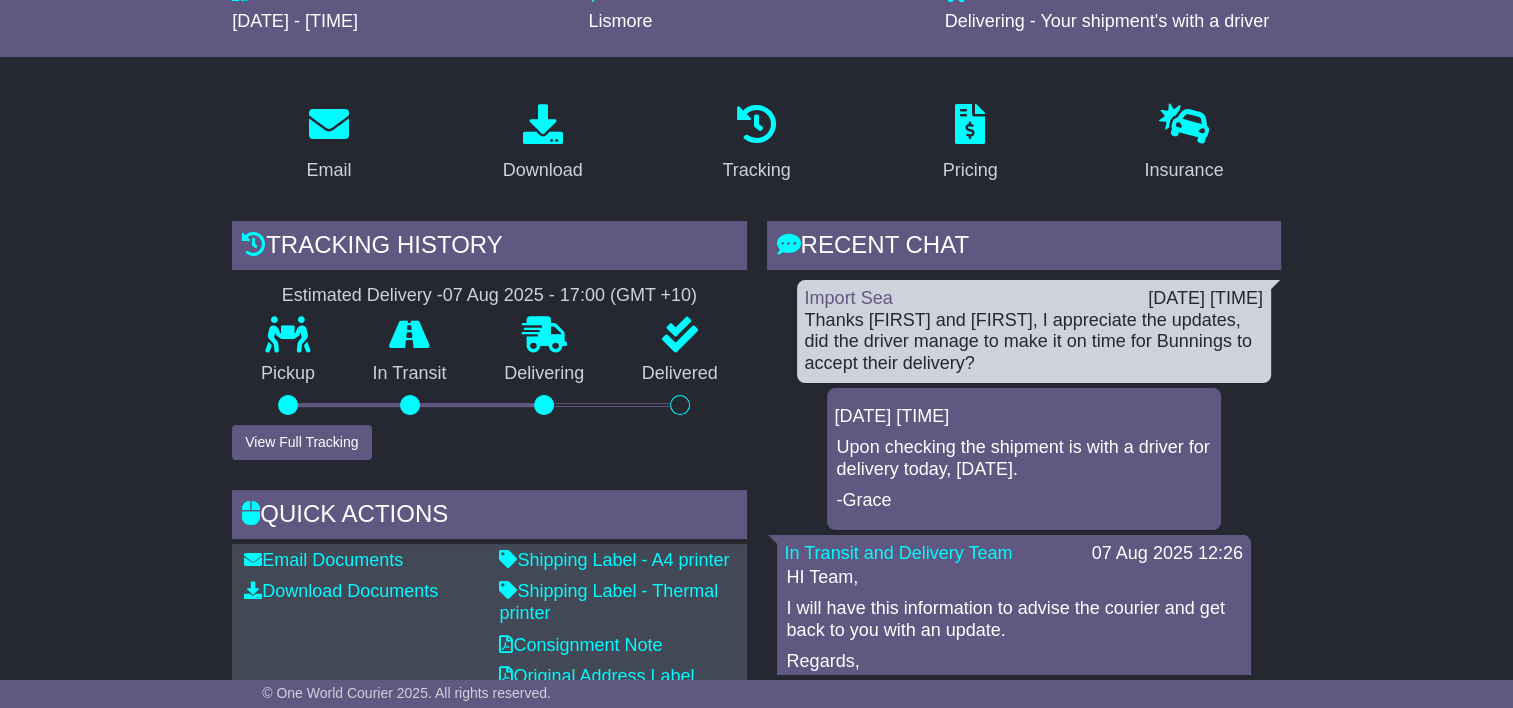 scroll, scrollTop: 0, scrollLeft: 0, axis: both 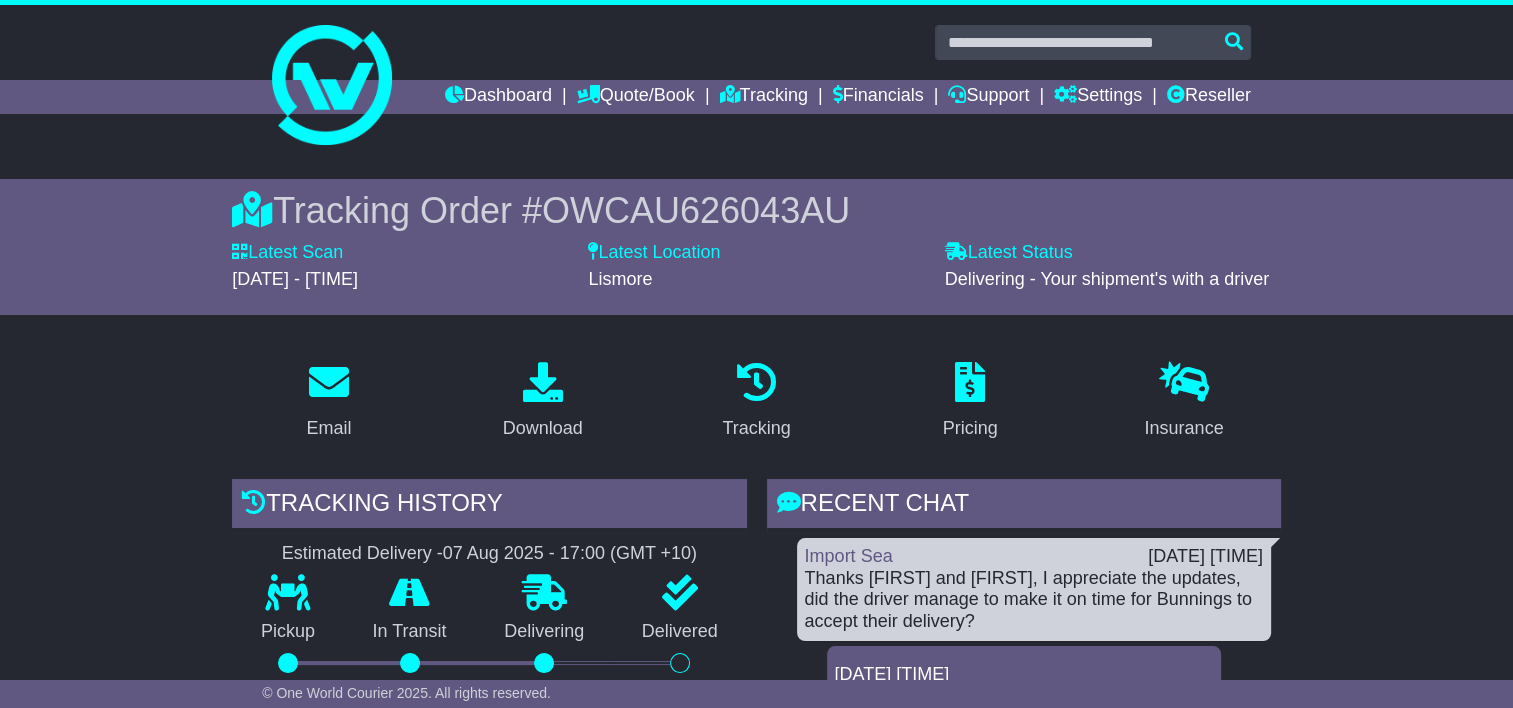 click on "Email
Download
Tracking
Pricing
Insurance" at bounding box center (756, 1372) 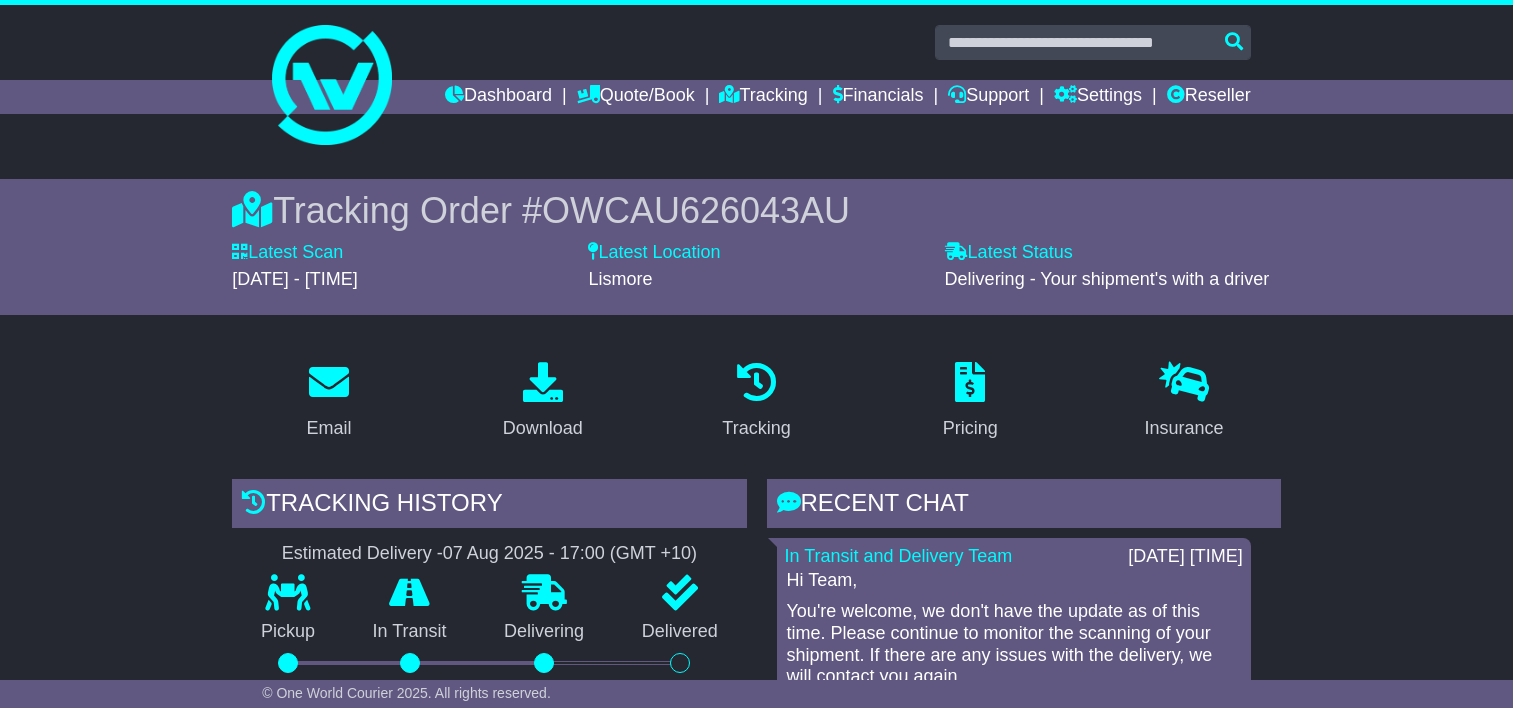 scroll, scrollTop: 0, scrollLeft: 0, axis: both 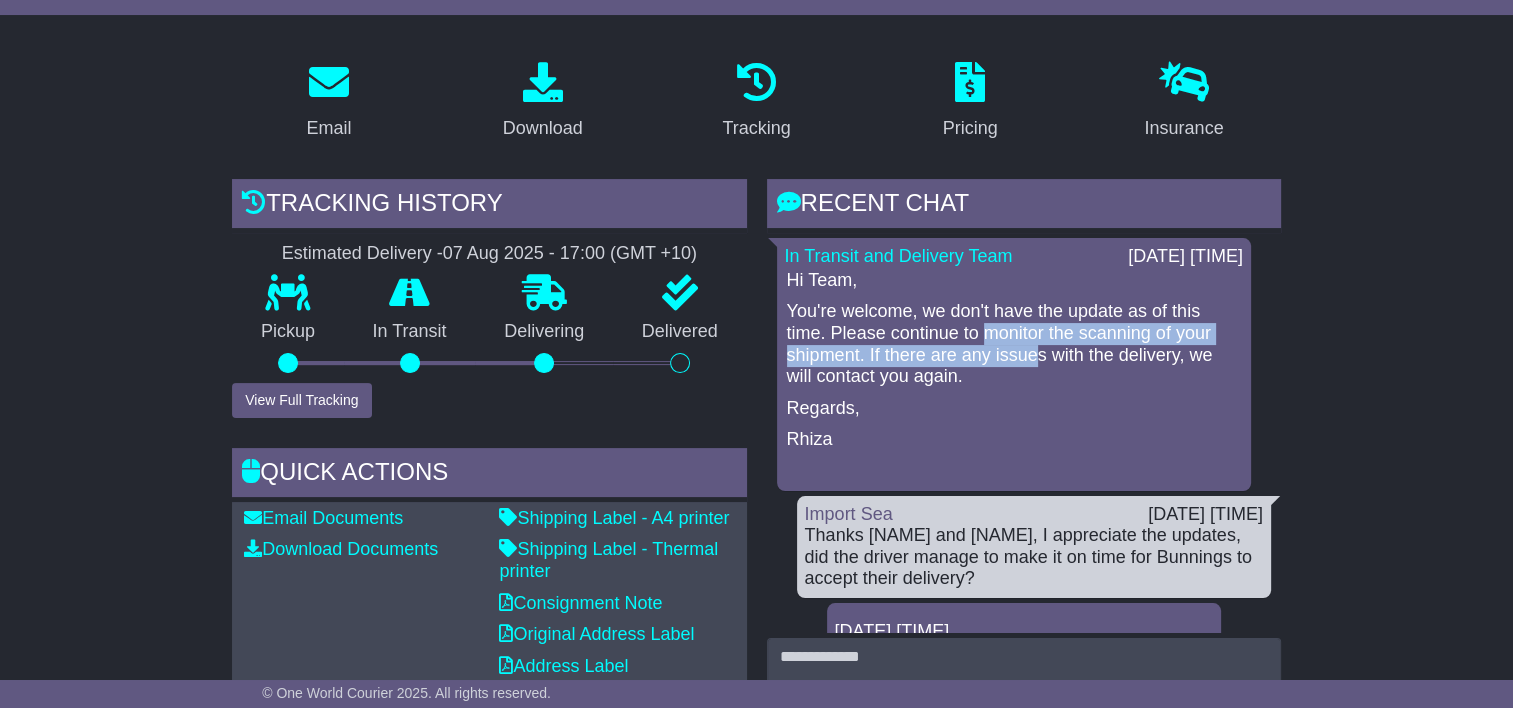 drag, startPoint x: 983, startPoint y: 328, endPoint x: 1038, endPoint y: 354, distance: 60.835846 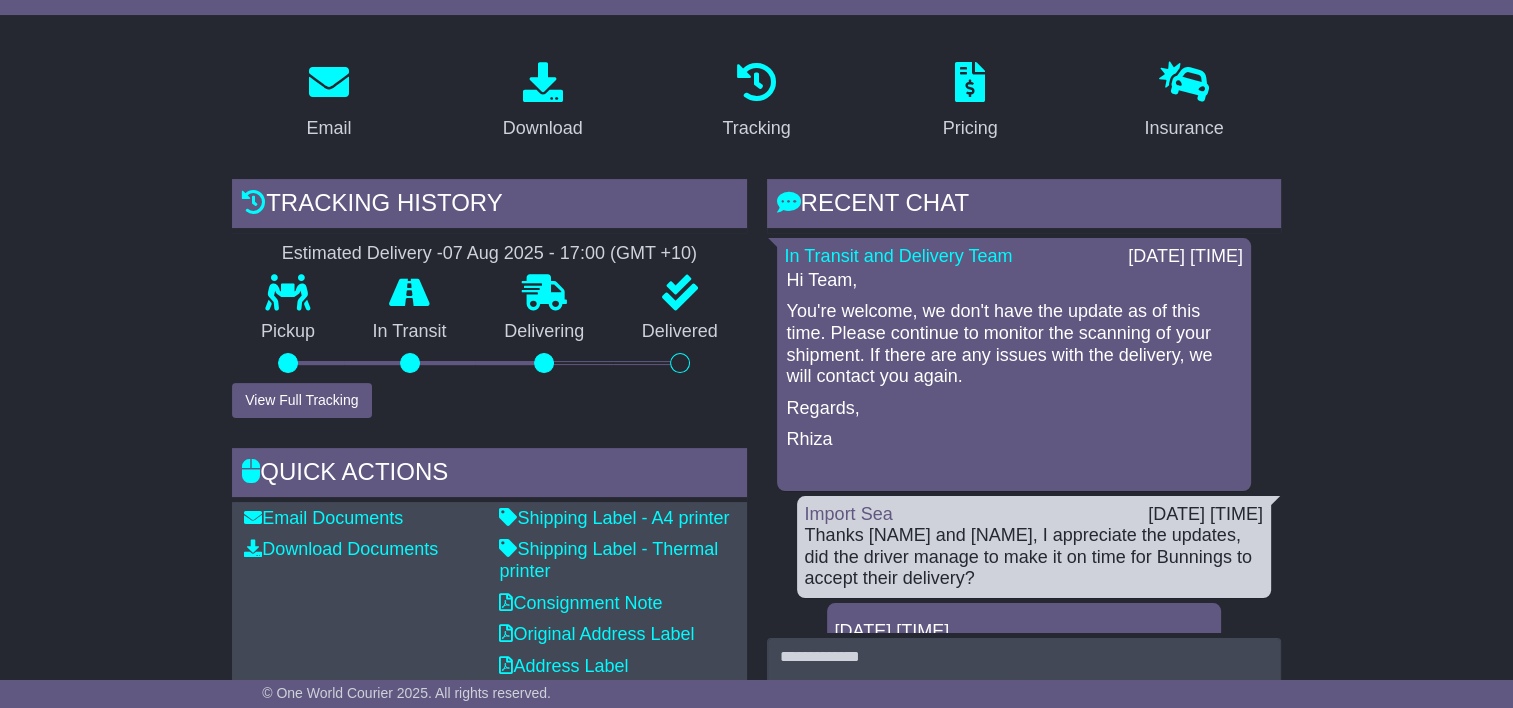 drag, startPoint x: 1038, startPoint y: 354, endPoint x: 963, endPoint y: 392, distance: 84.07735 